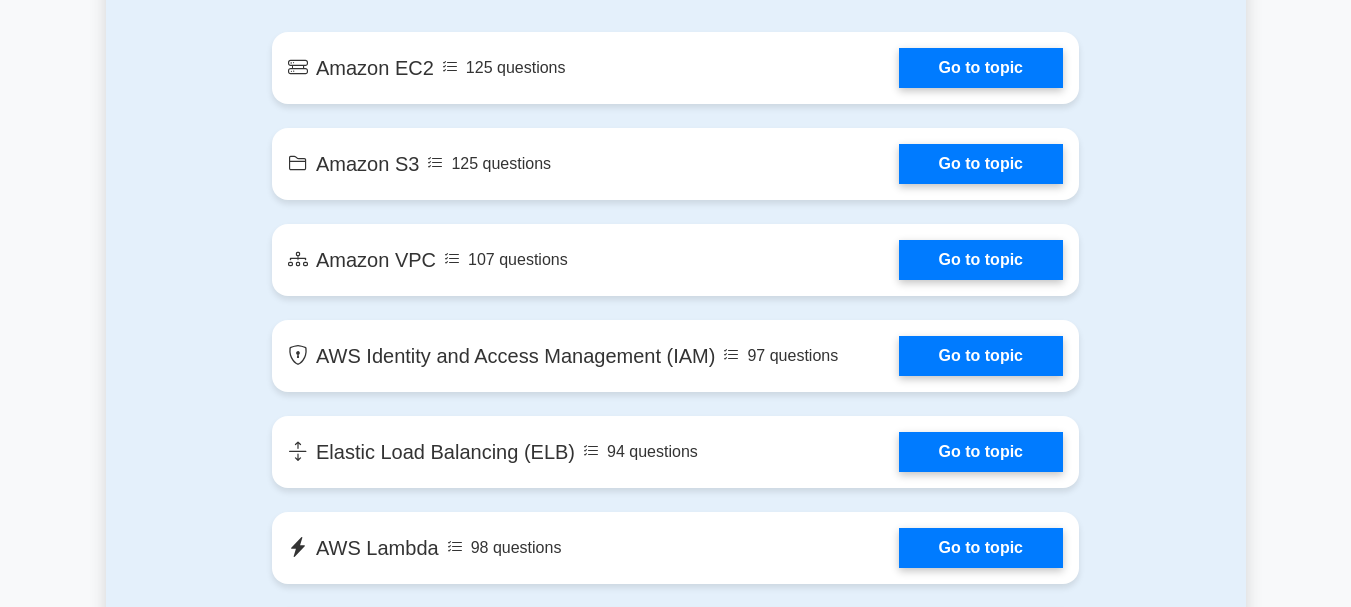 scroll, scrollTop: 1225, scrollLeft: 0, axis: vertical 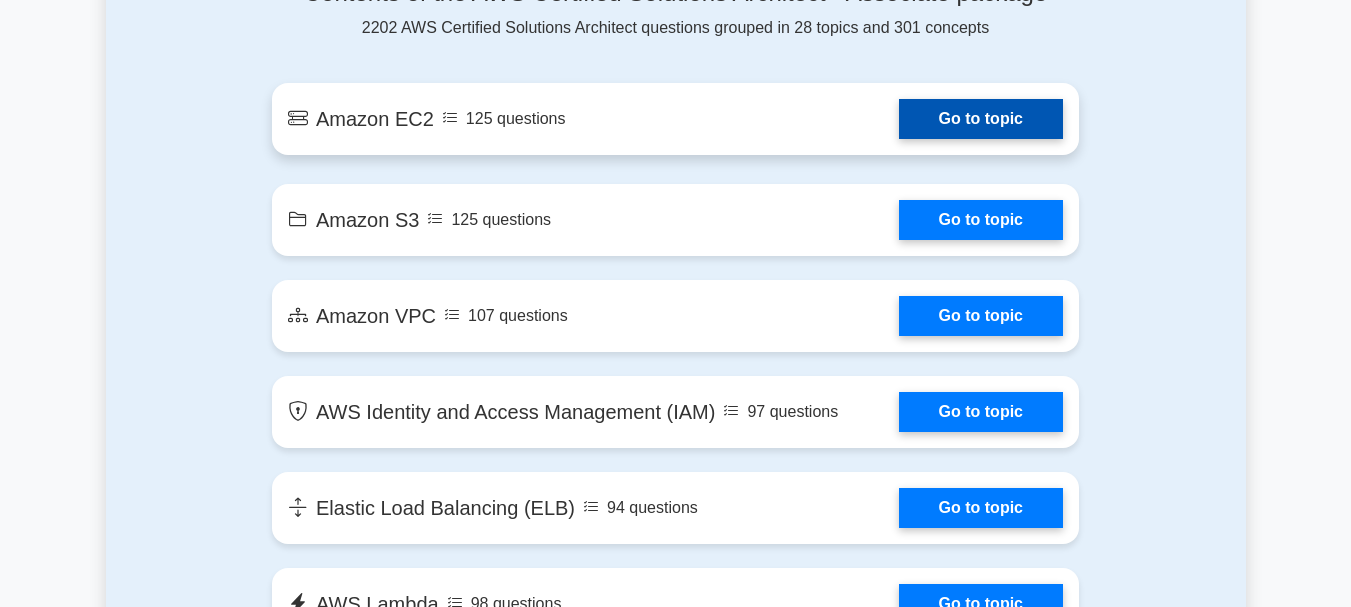 click on "Go to topic" at bounding box center (981, 119) 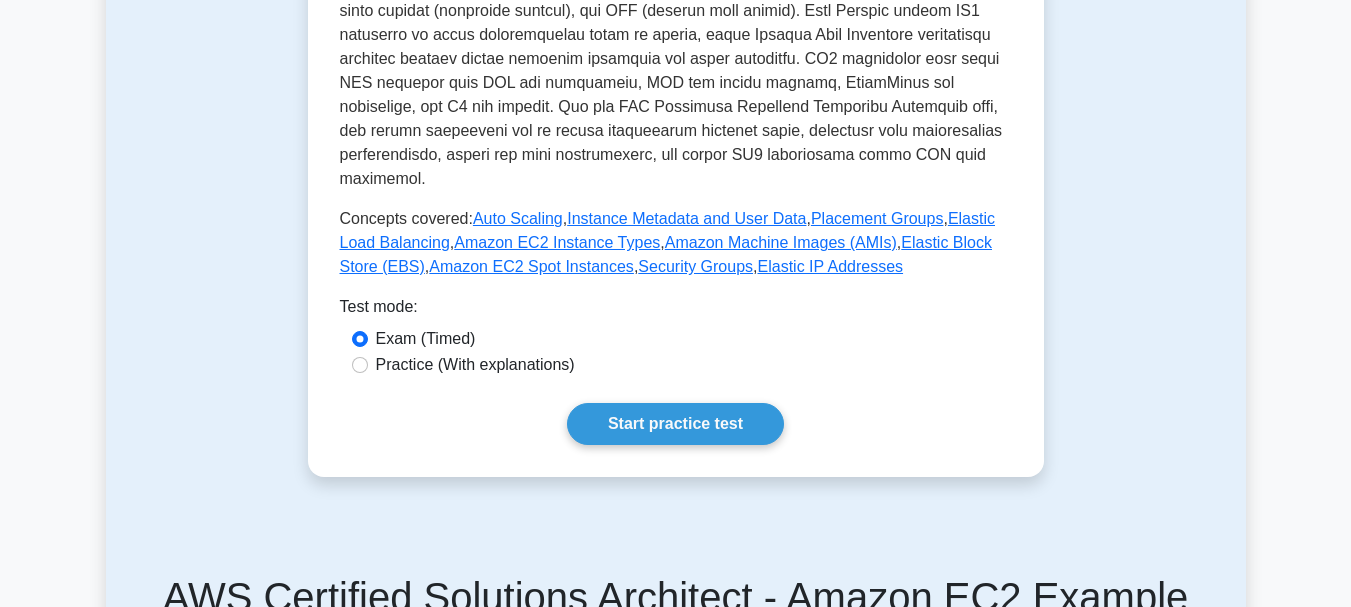 scroll, scrollTop: 769, scrollLeft: 0, axis: vertical 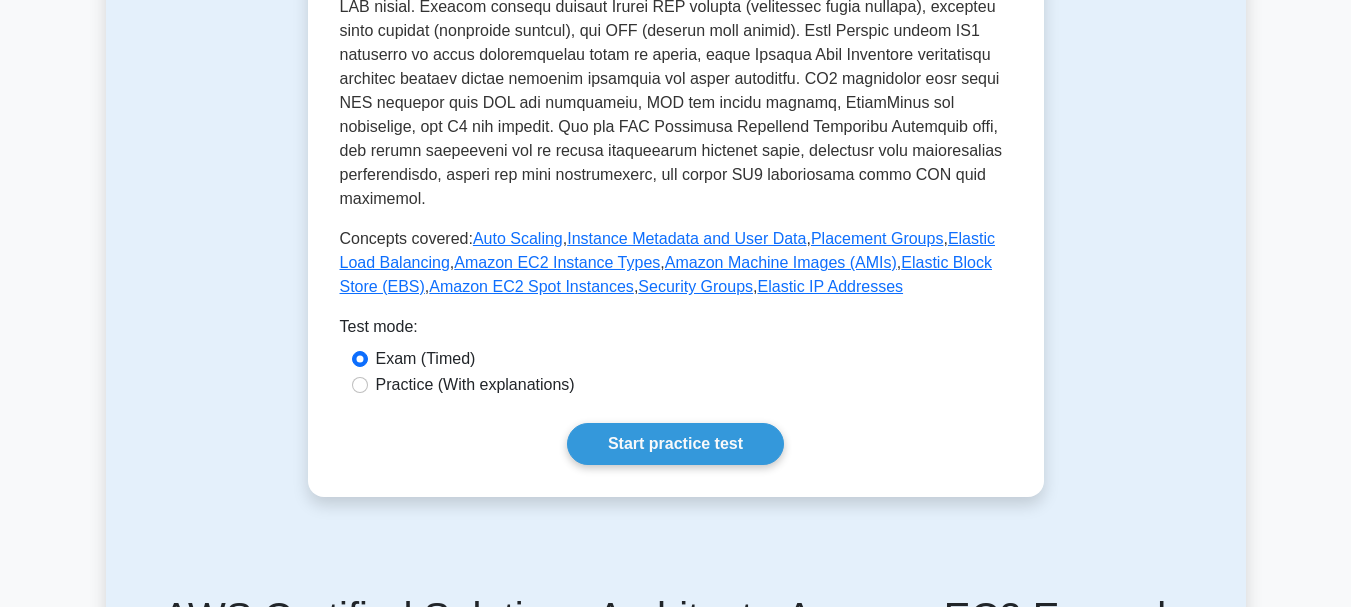 click on "Register
," at bounding box center [675, 734] 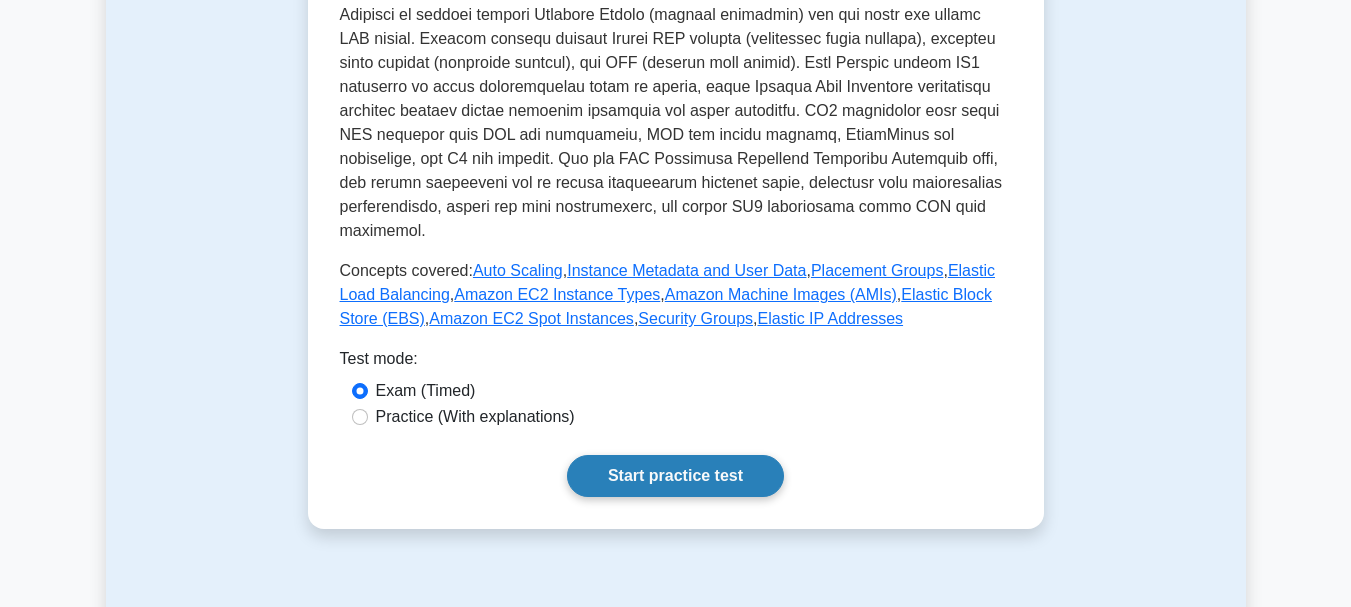 click on "Start practice test" at bounding box center [675, 476] 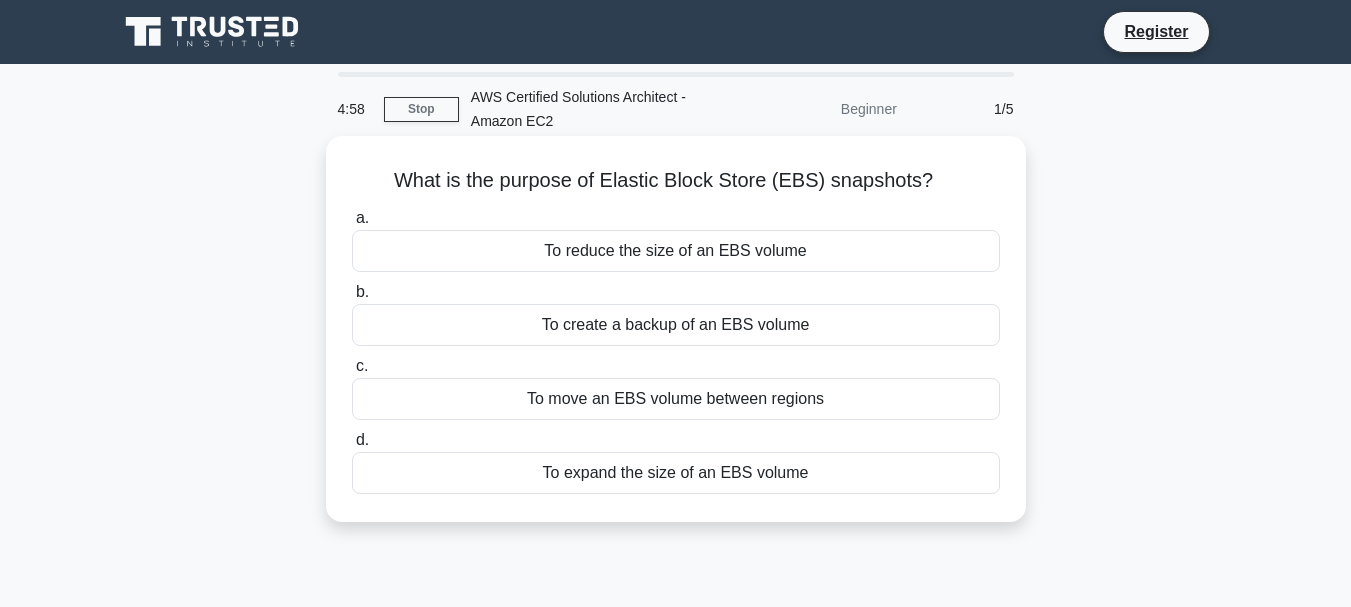 scroll, scrollTop: 0, scrollLeft: 0, axis: both 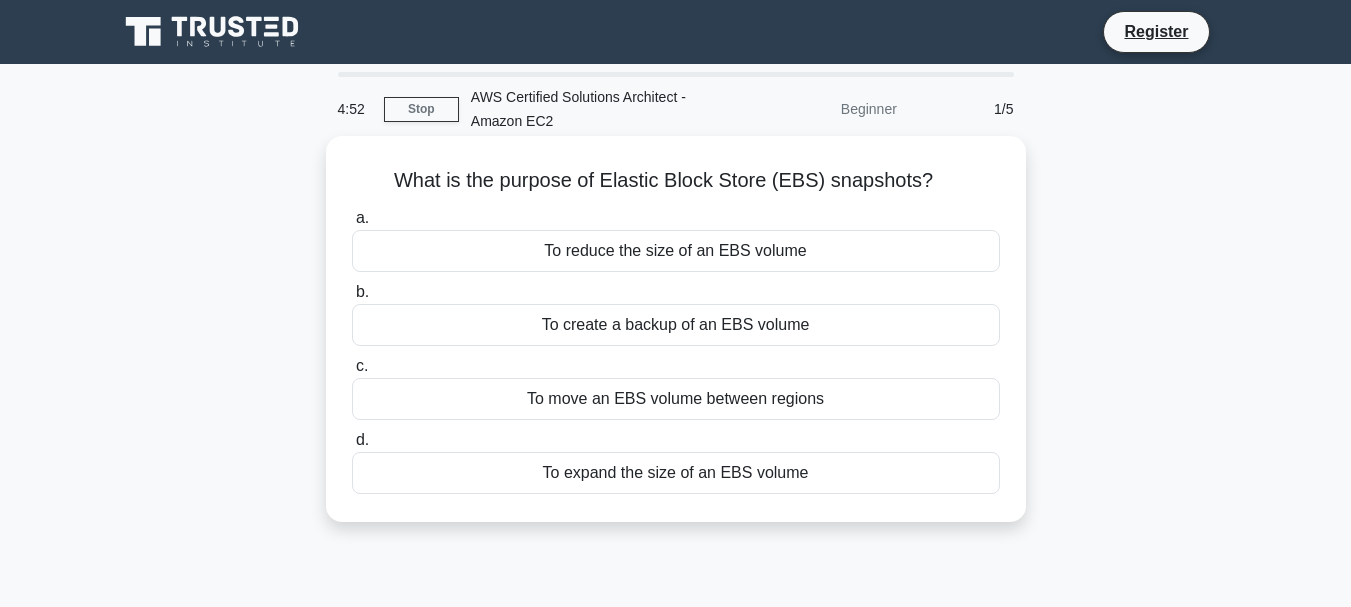 click on "To create a backup of an EBS volume" at bounding box center [676, 325] 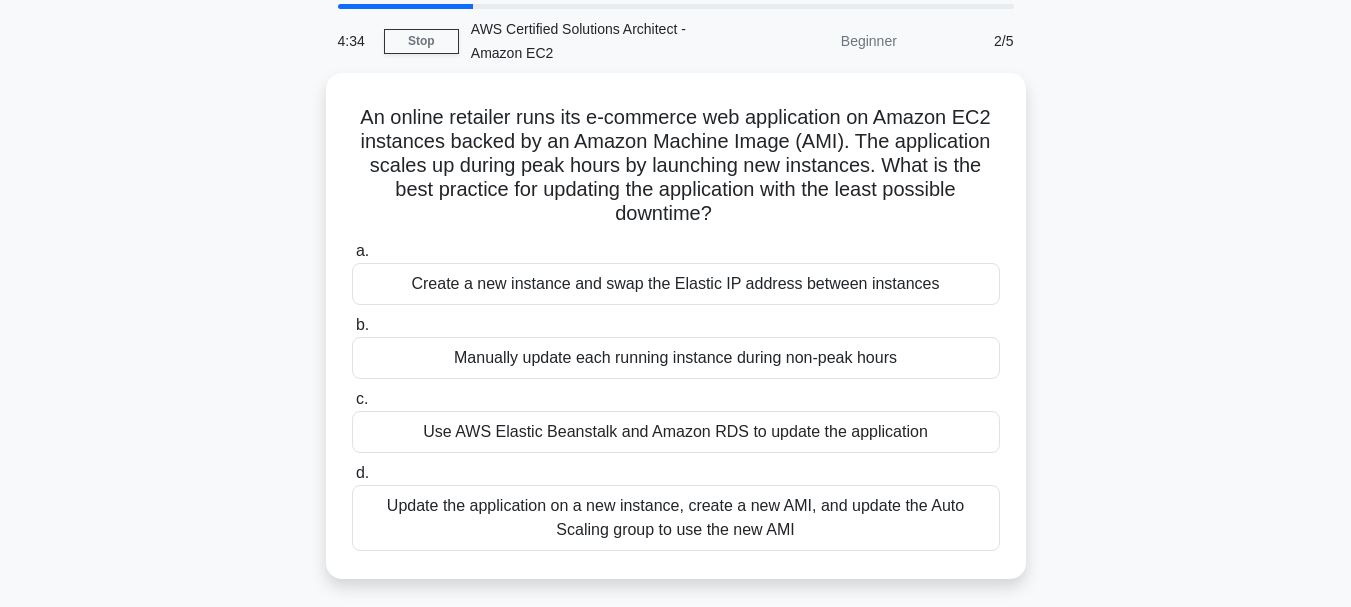 scroll, scrollTop: 83, scrollLeft: 0, axis: vertical 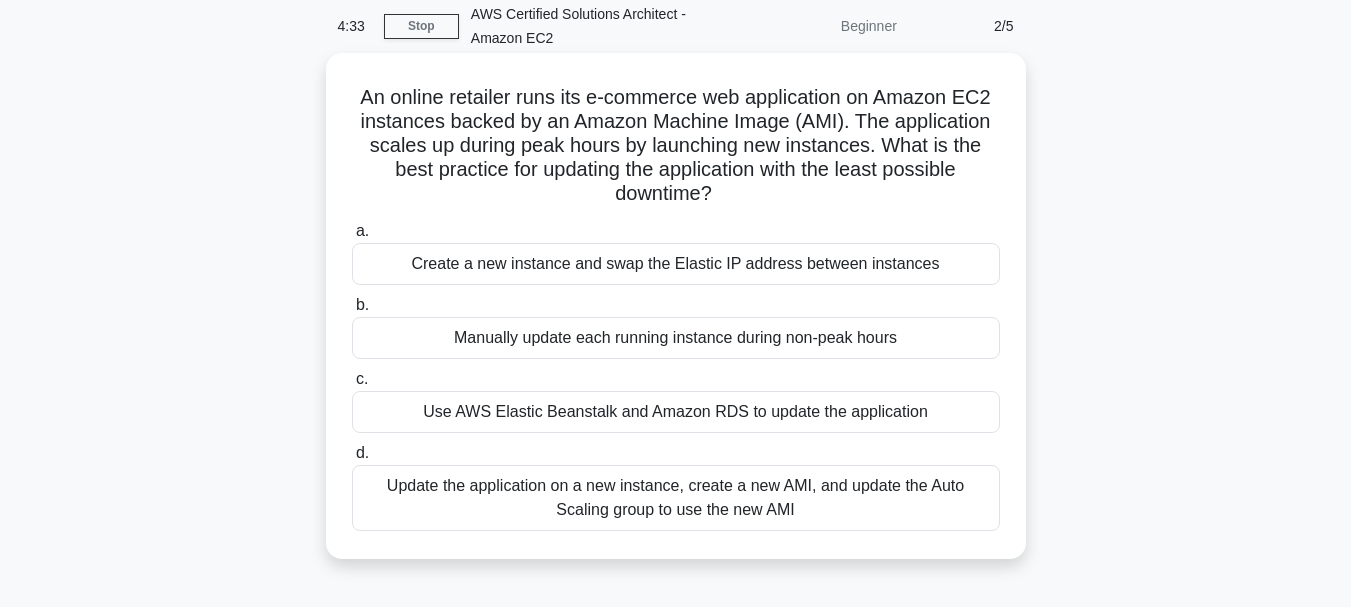 click on "Update the application on a new instance, create a new AMI, and update the Auto Scaling group to use the new AMI" at bounding box center (676, 498) 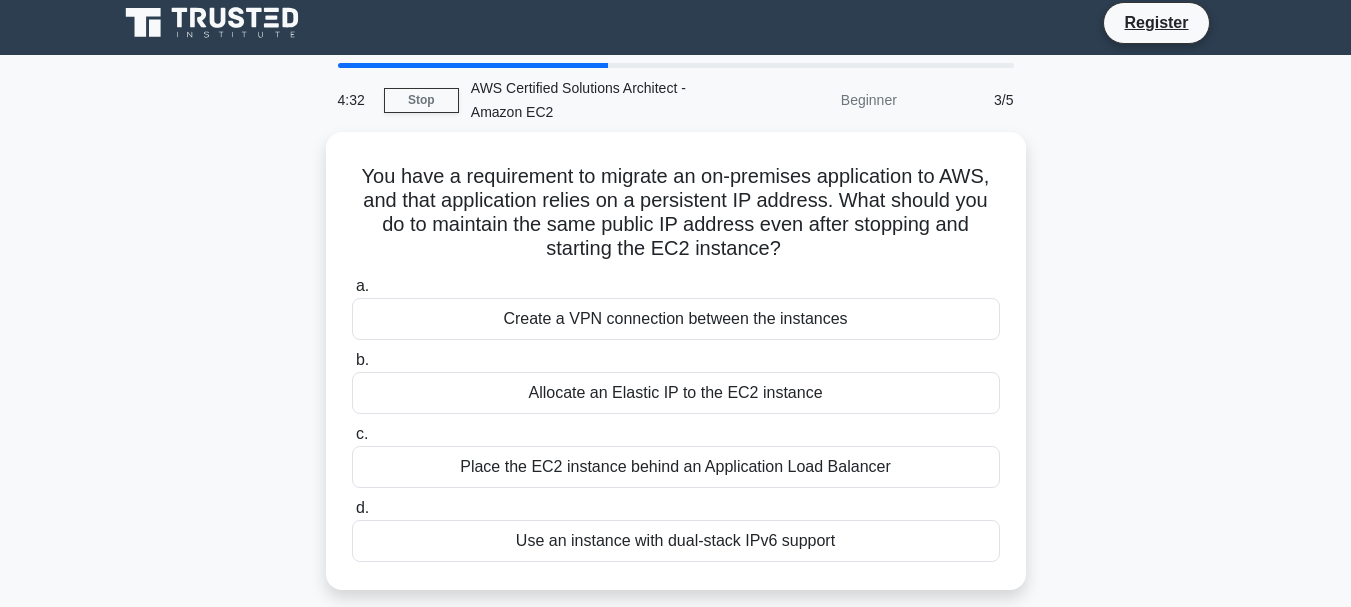 scroll, scrollTop: 0, scrollLeft: 0, axis: both 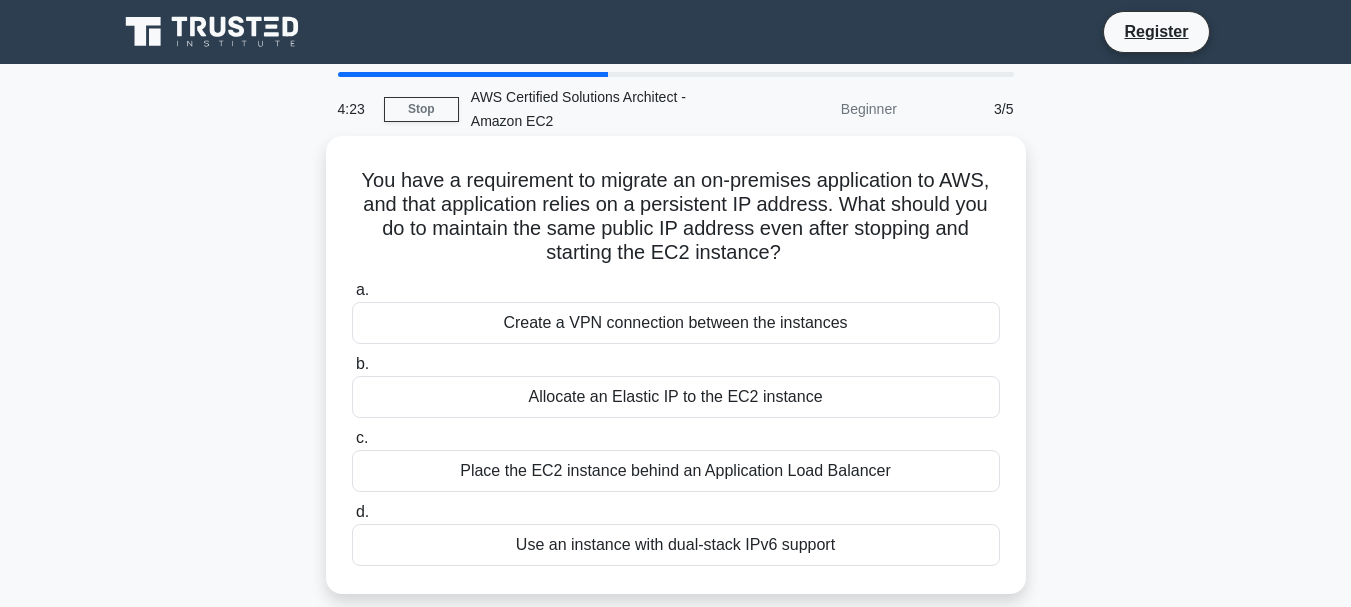 click on "Allocate an Elastic IP to the EC2 instance" at bounding box center [676, 397] 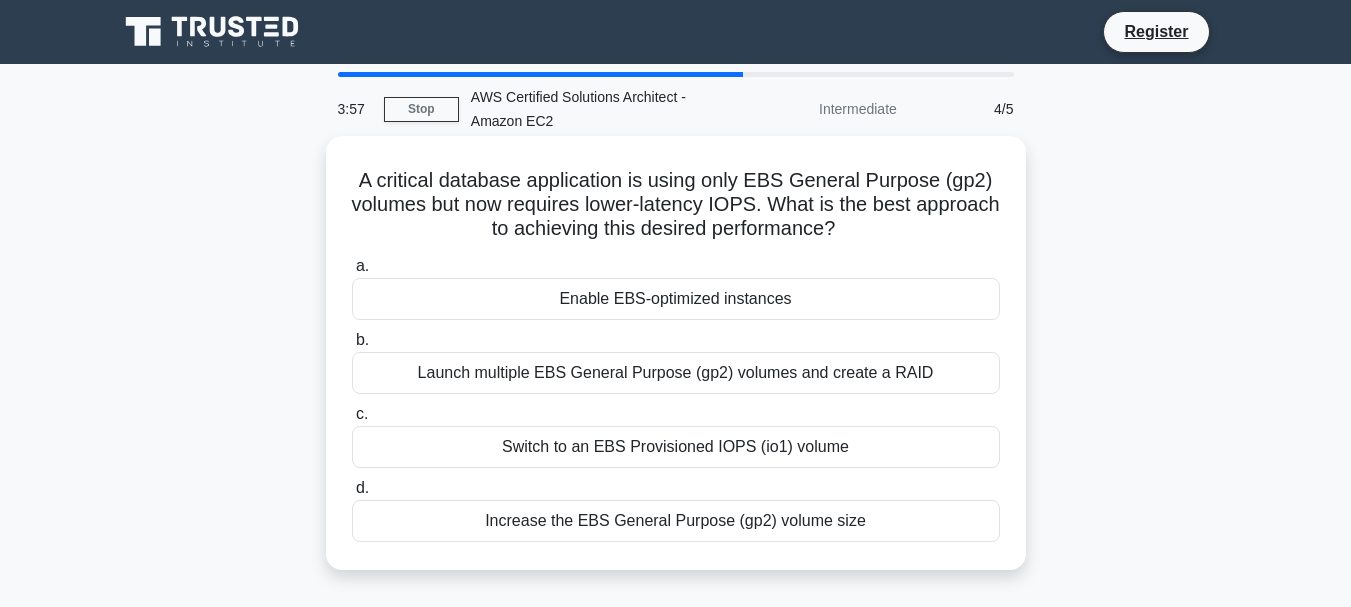 click on "Enable EBS-optimized instances" at bounding box center (676, 299) 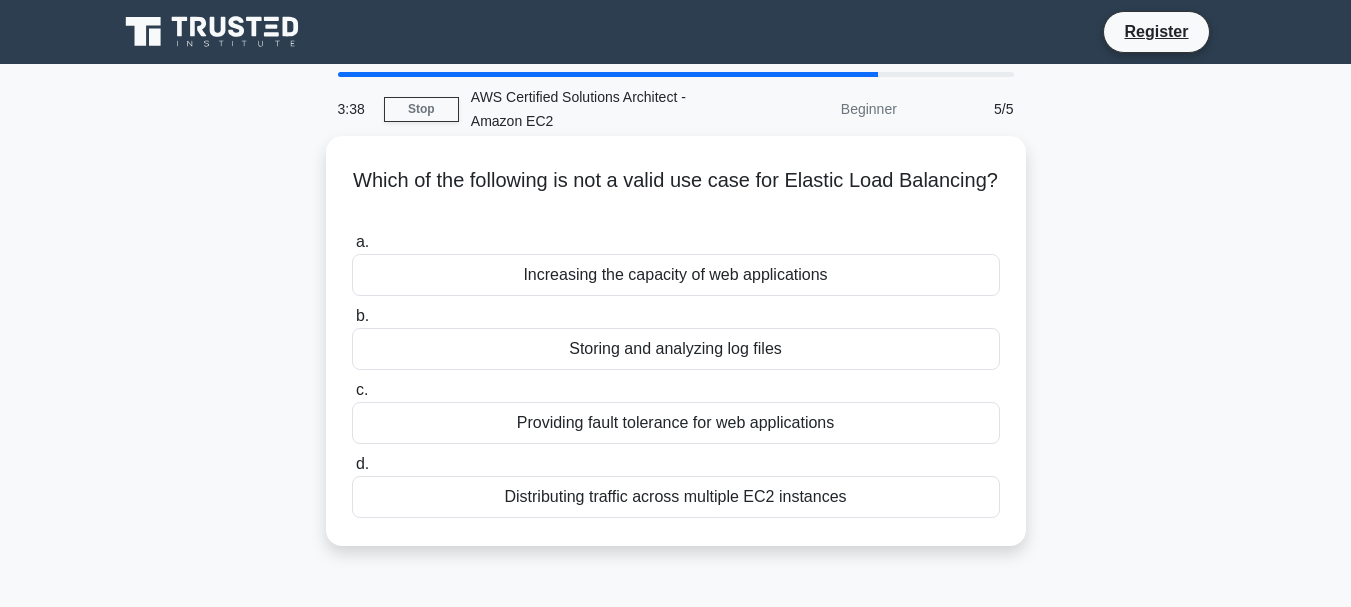 click on "Storing and analyzing log files" at bounding box center [676, 349] 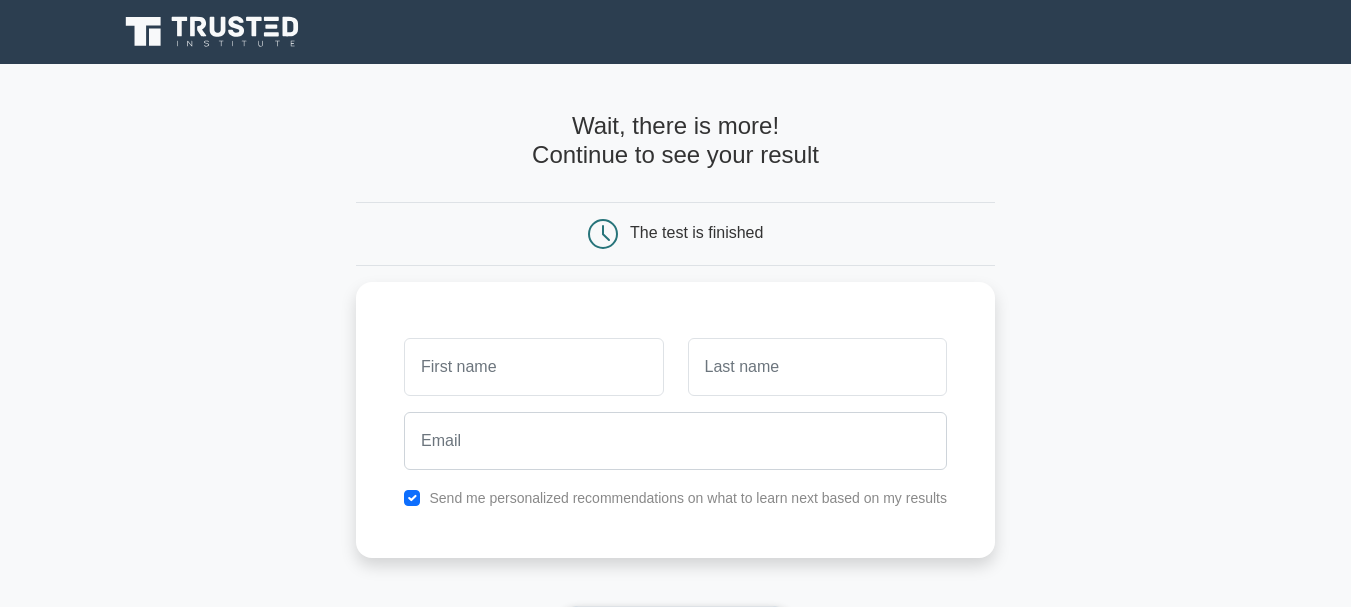 scroll, scrollTop: 0, scrollLeft: 0, axis: both 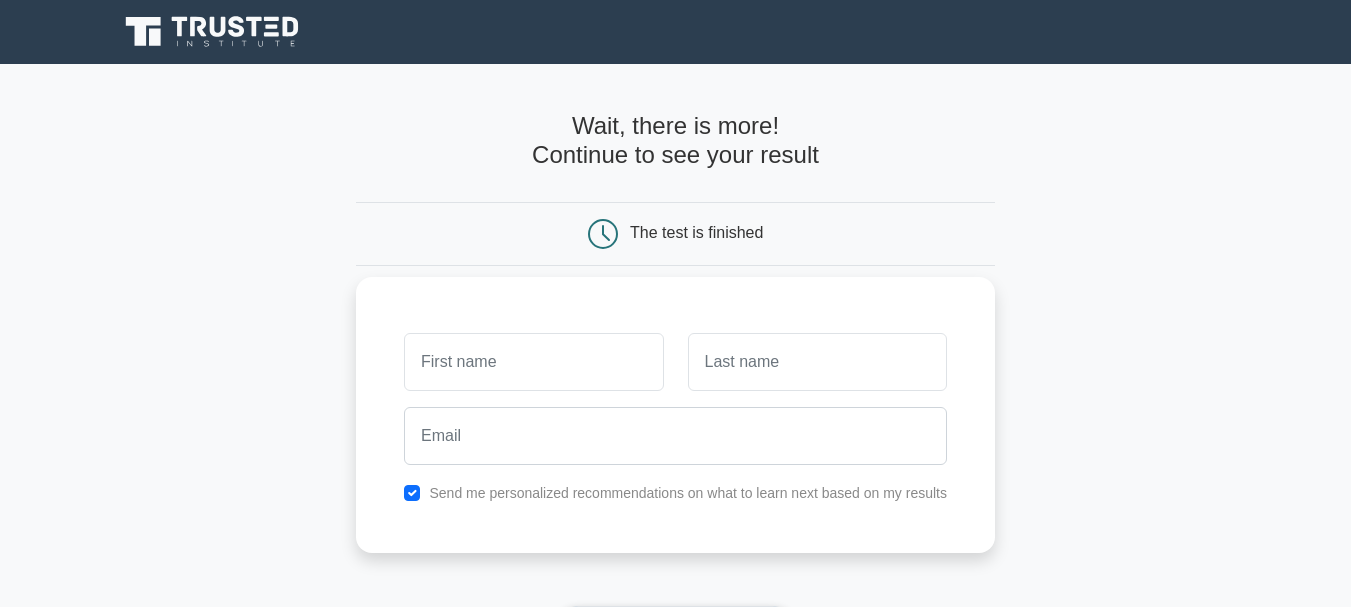 click at bounding box center (533, 362) 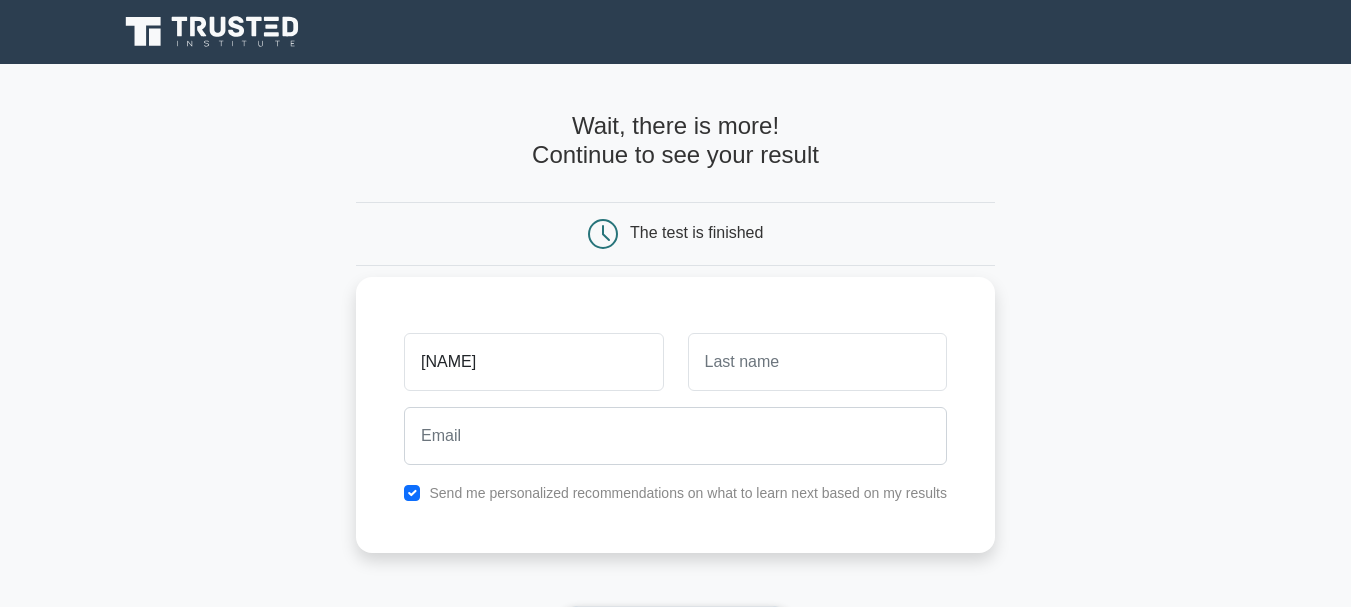 type on "pravin" 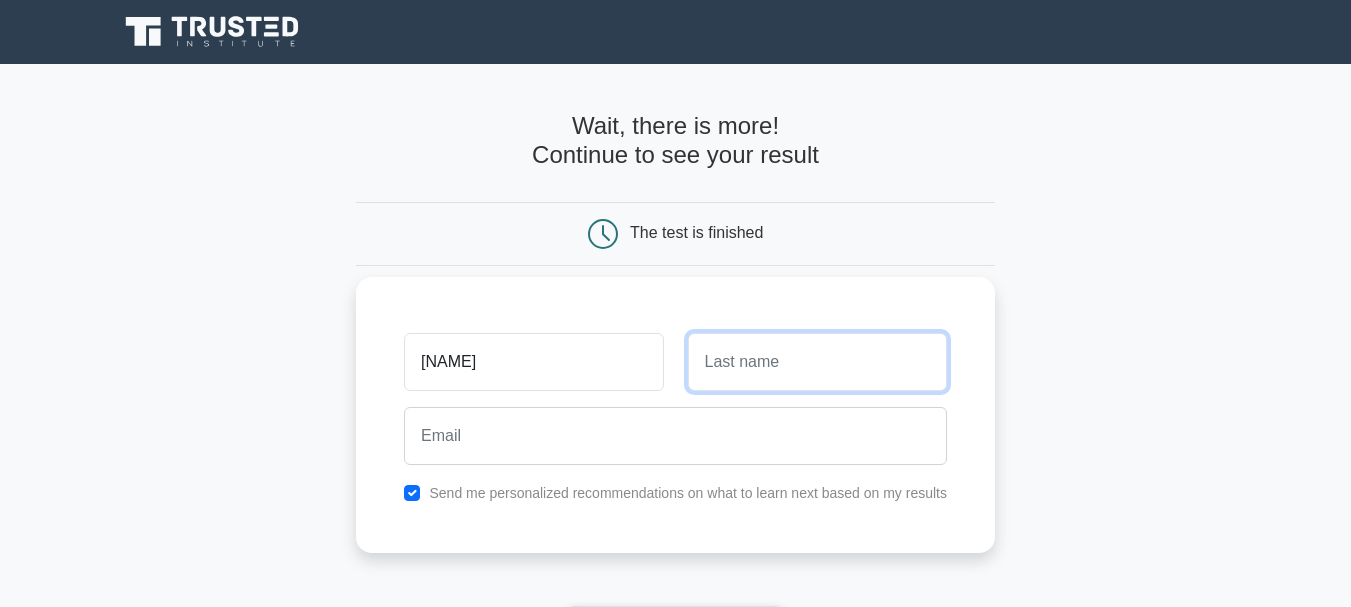 click at bounding box center [817, 362] 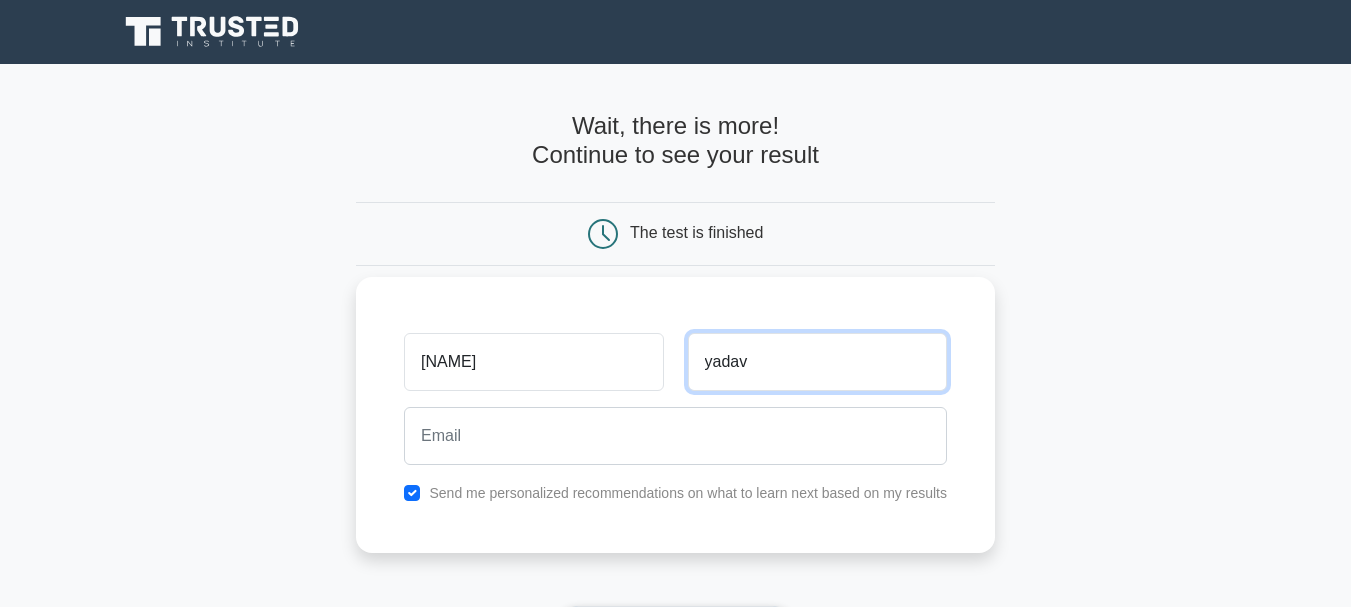 type on "yadav" 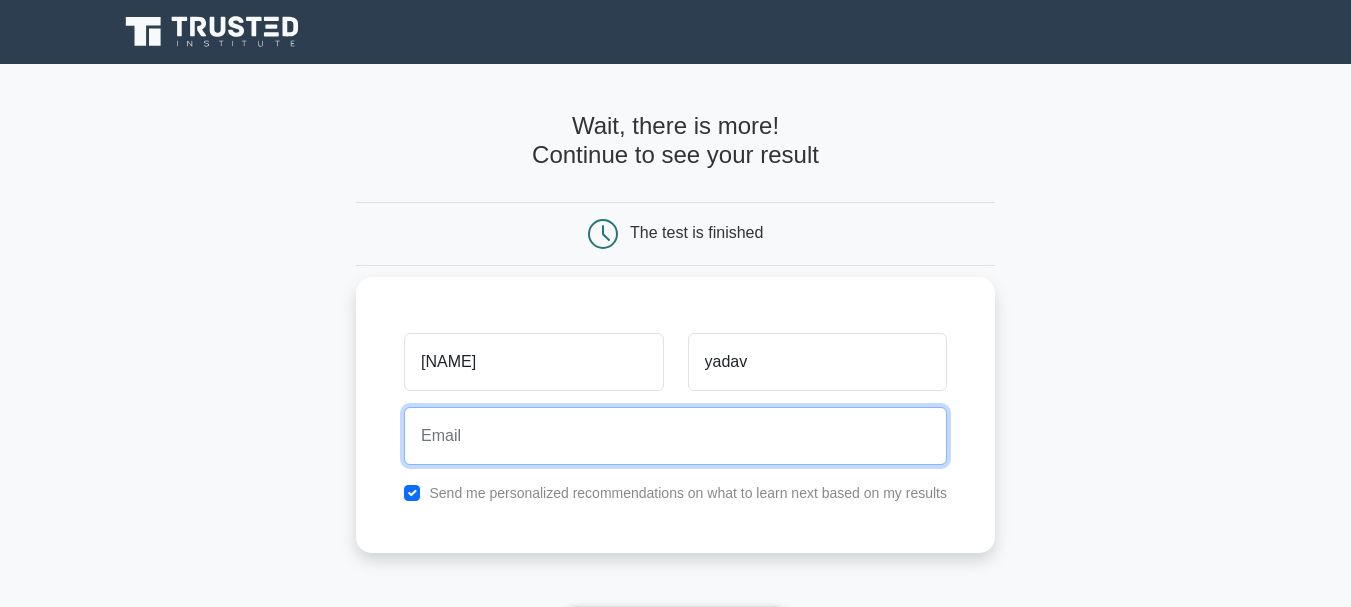 click at bounding box center [675, 436] 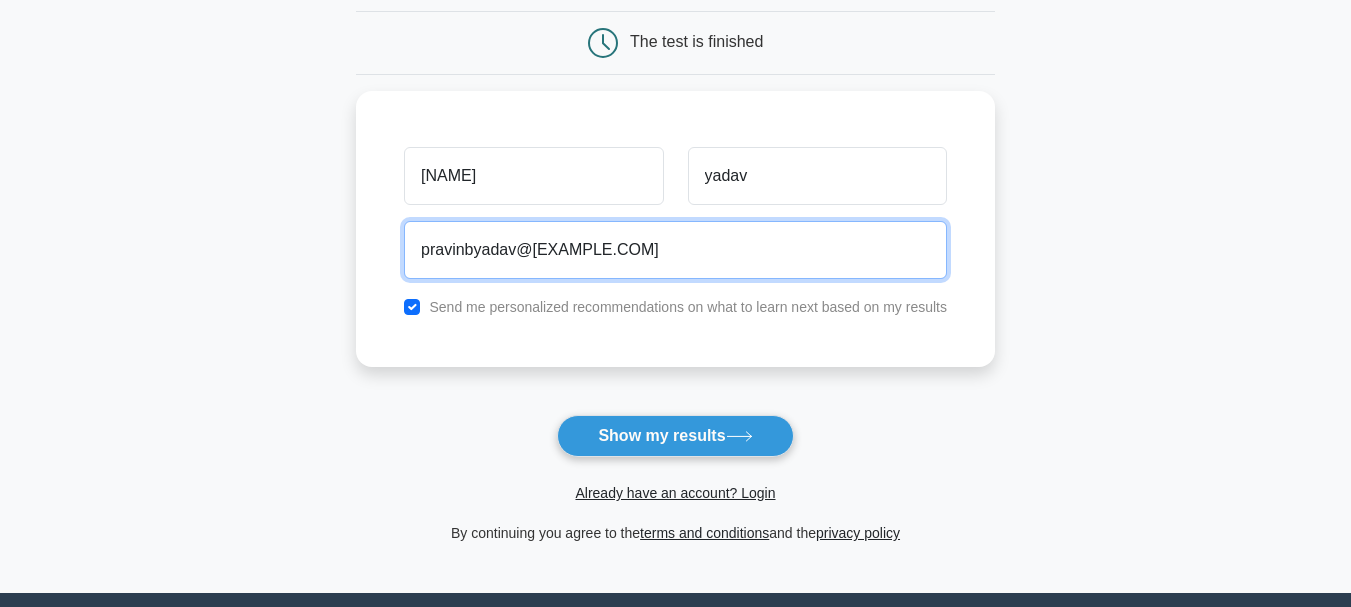 scroll, scrollTop: 194, scrollLeft: 0, axis: vertical 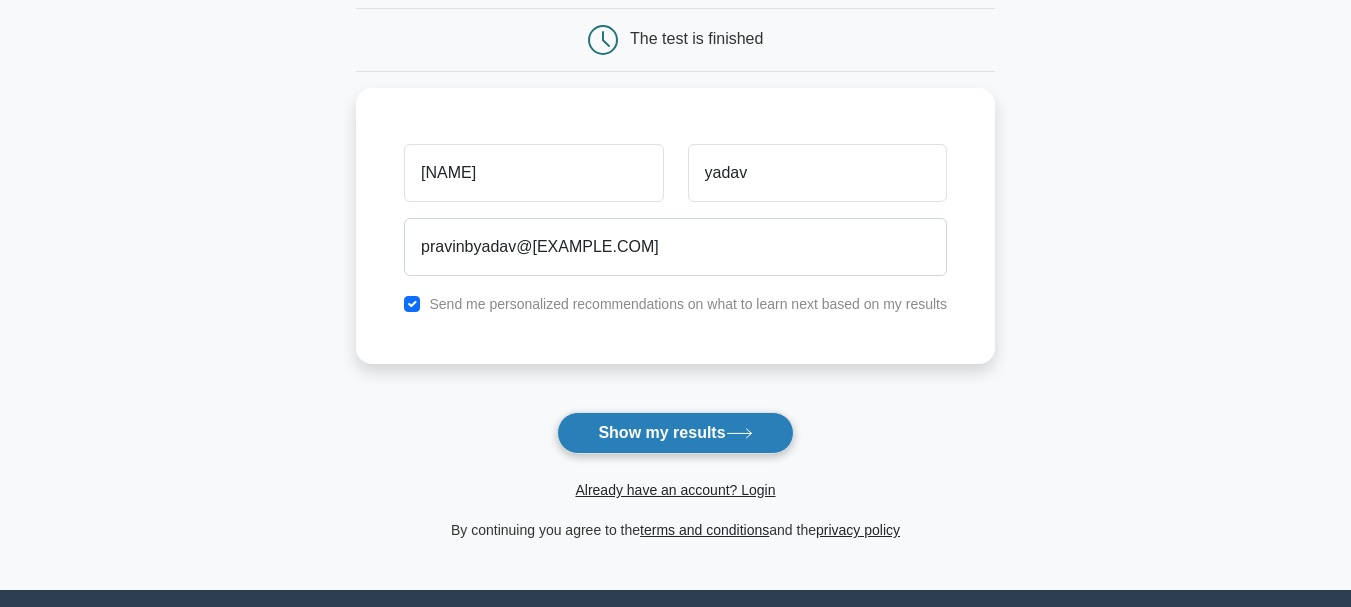 click on "Show my results" at bounding box center [675, 433] 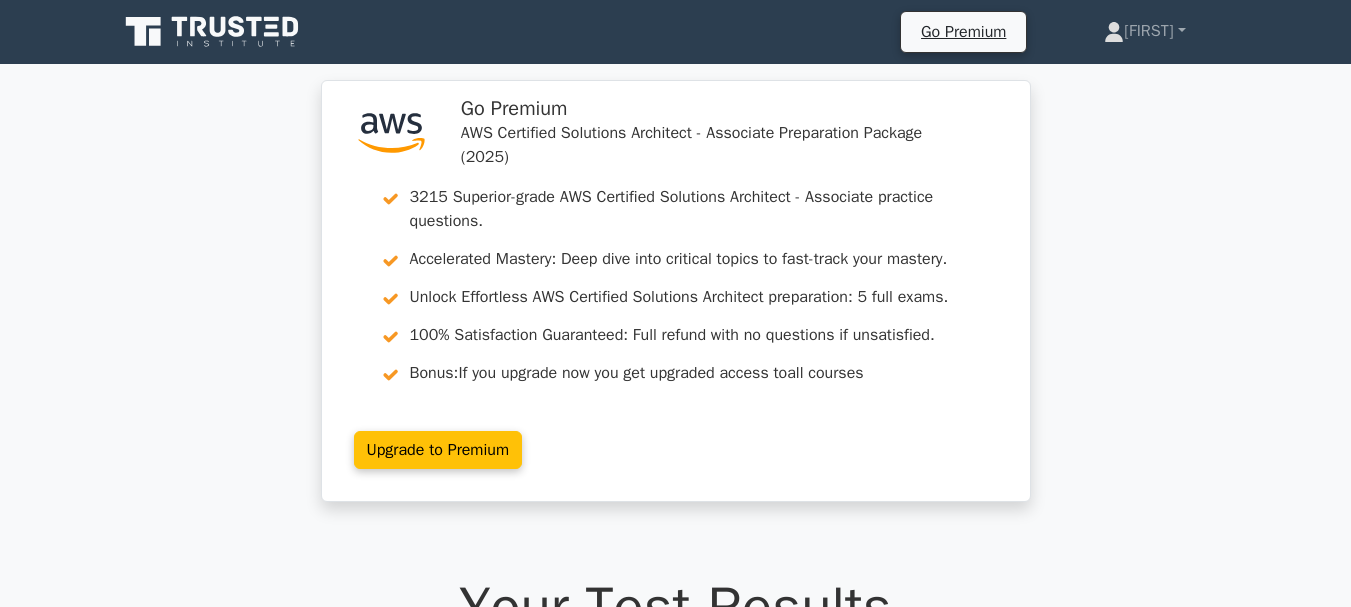 scroll, scrollTop: 0, scrollLeft: 0, axis: both 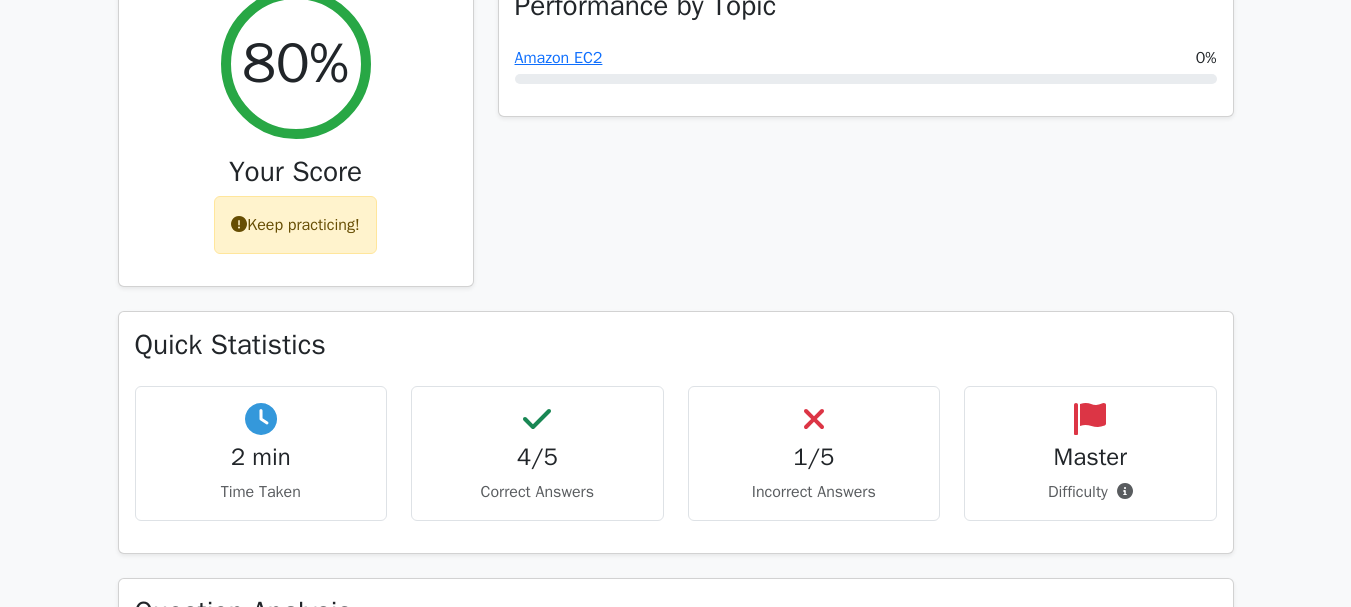 drag, startPoint x: 0, startPoint y: 0, endPoint x: 1343, endPoint y: 241, distance: 1364.4523 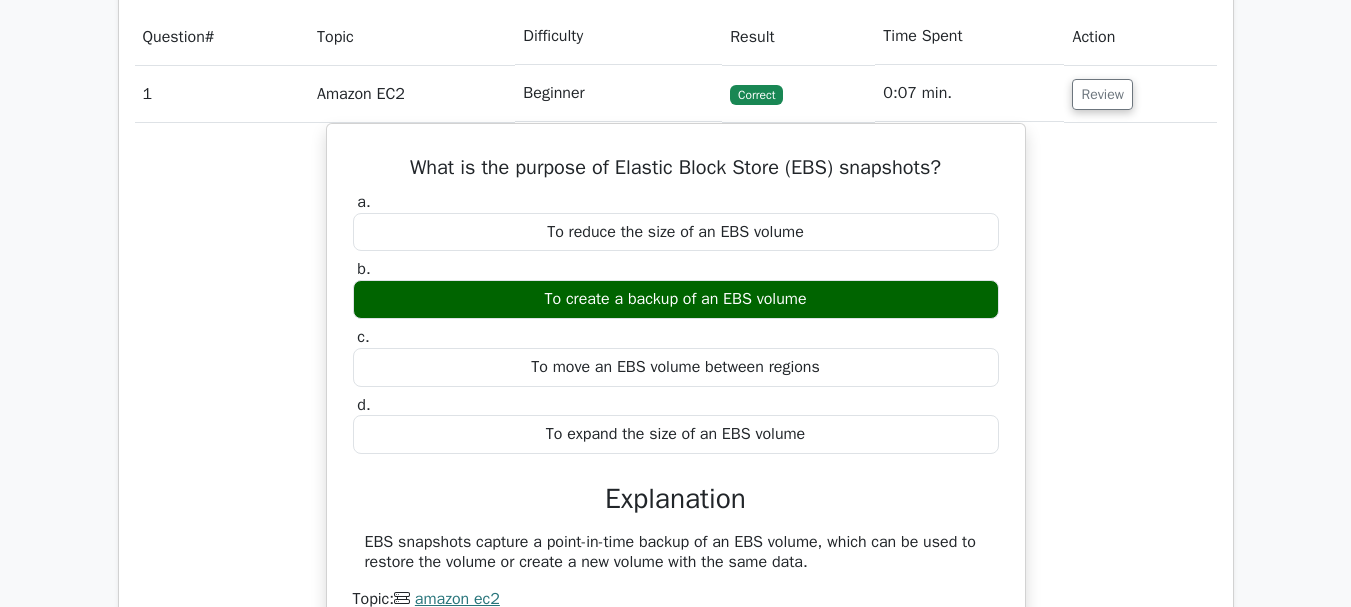 scroll, scrollTop: 1414, scrollLeft: 0, axis: vertical 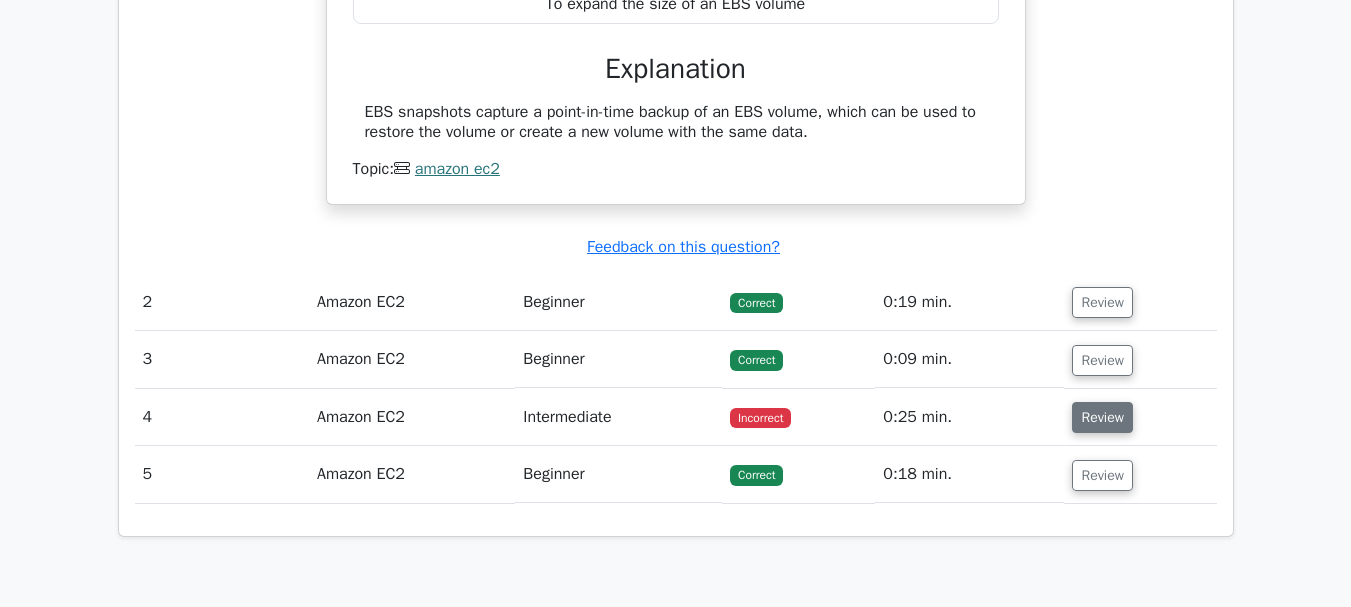click on "Review" at bounding box center (1102, 417) 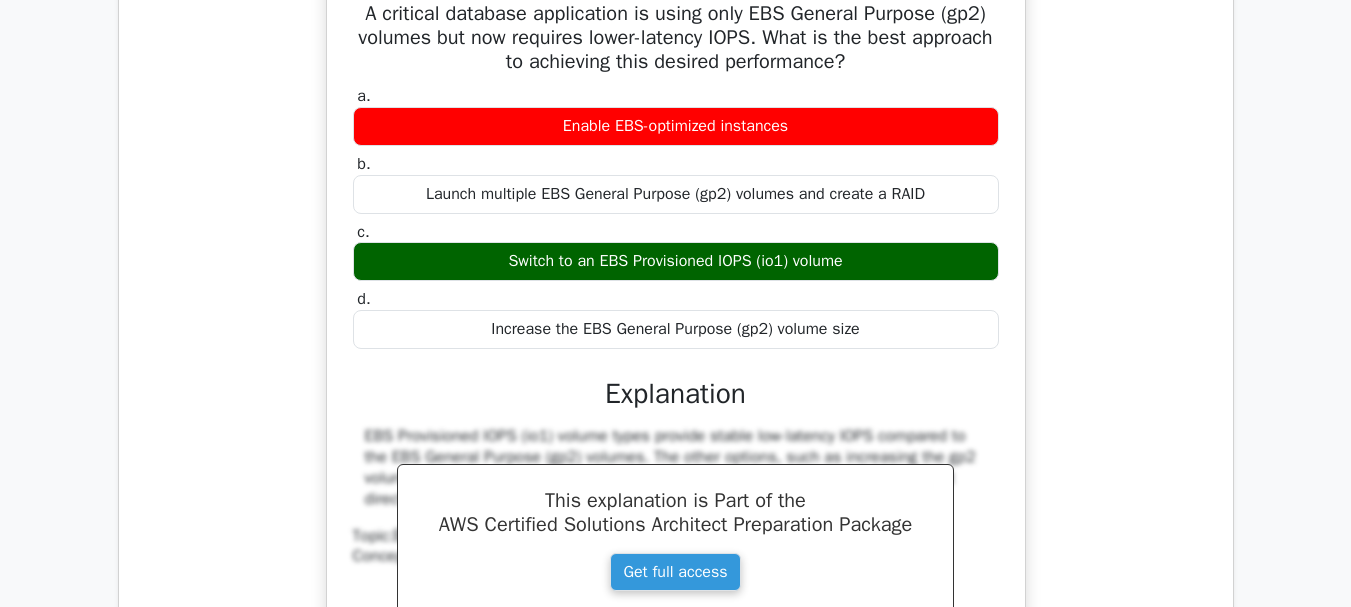scroll, scrollTop: 2344, scrollLeft: 0, axis: vertical 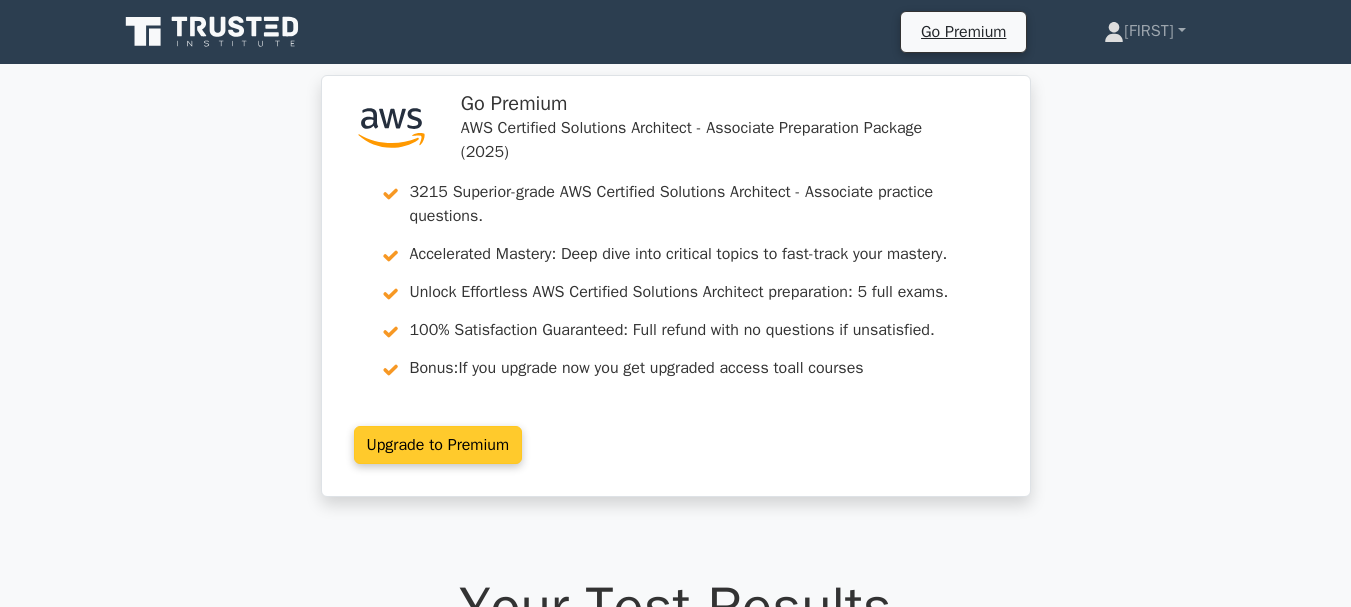 click on "Upgrade to Premium" at bounding box center [438, 445] 